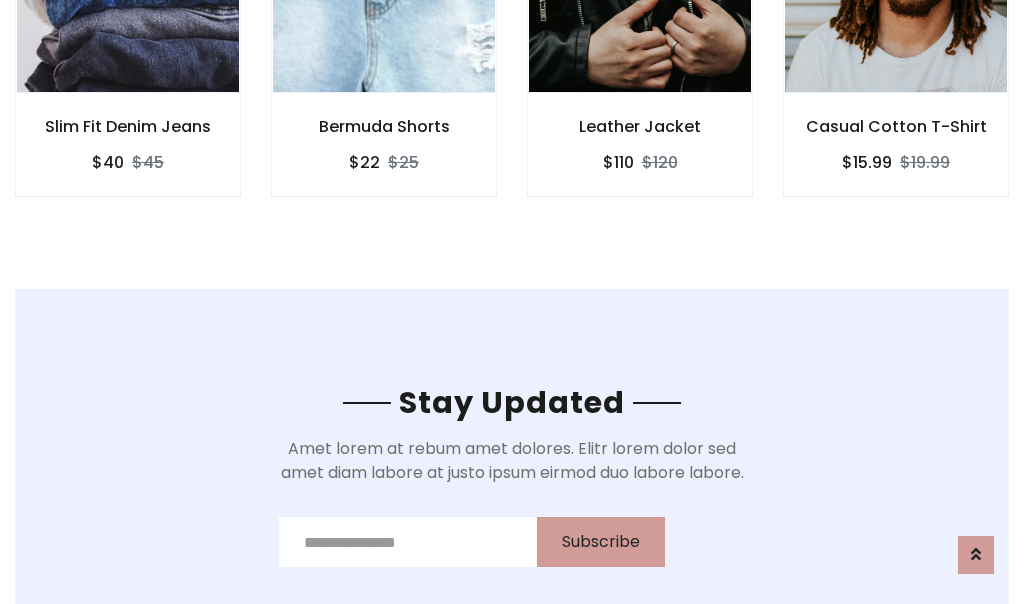 scroll, scrollTop: 3012, scrollLeft: 0, axis: vertical 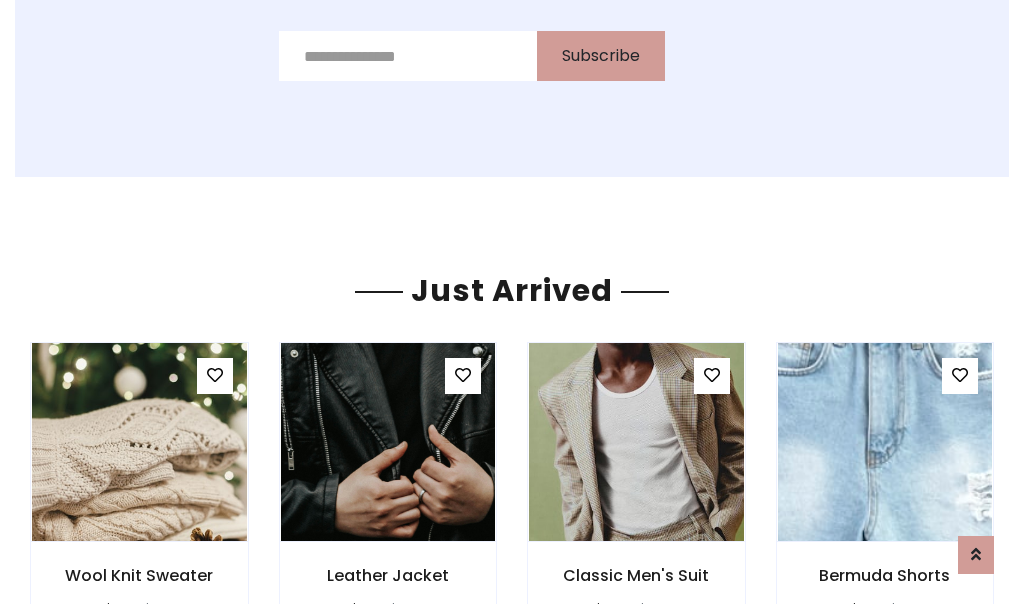 click on "Leather Jacket
$110
$120" at bounding box center (640, -428) 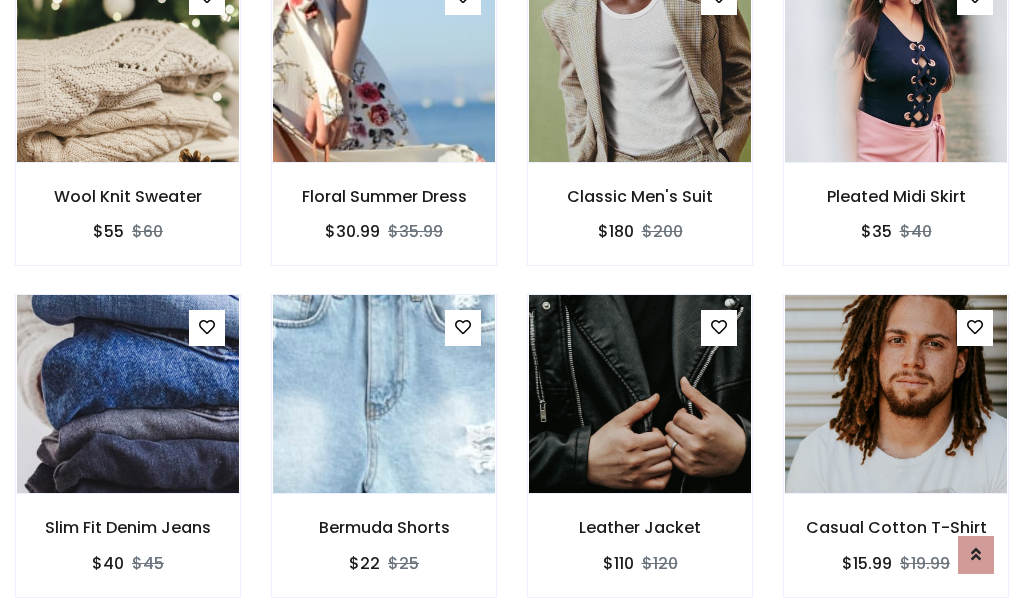 click on "Leather Jacket
$110
$120" at bounding box center [640, 459] 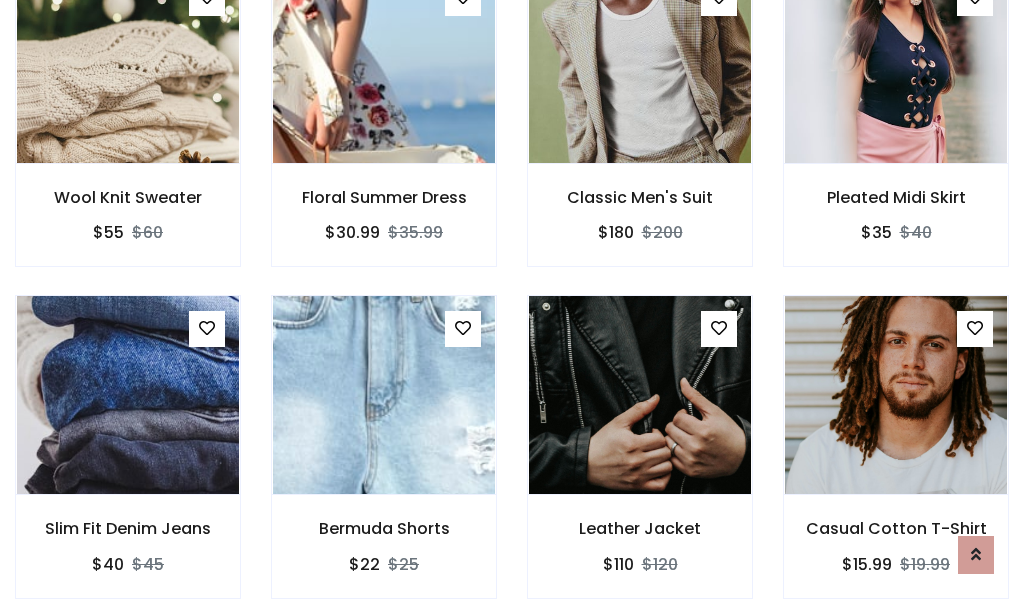 click on "Leather Jacket
$110
$120" at bounding box center [640, 460] 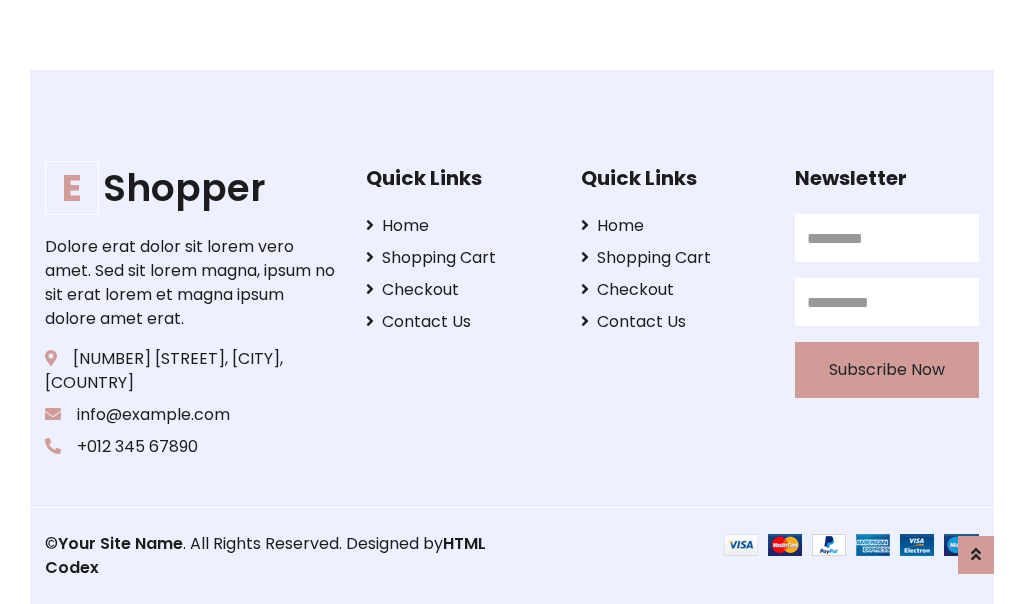 scroll, scrollTop: 3807, scrollLeft: 0, axis: vertical 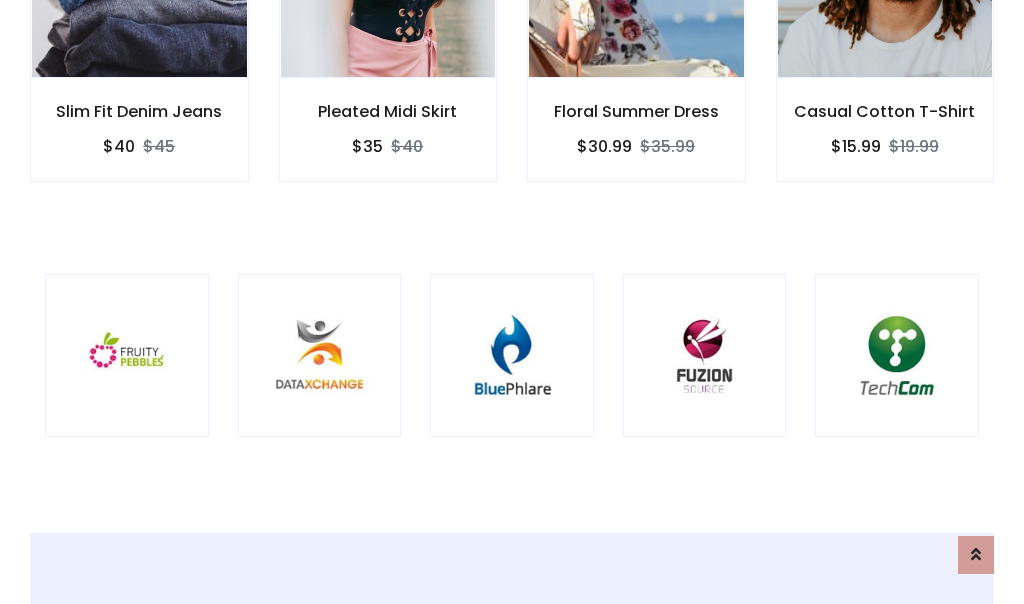 click at bounding box center [512, 356] 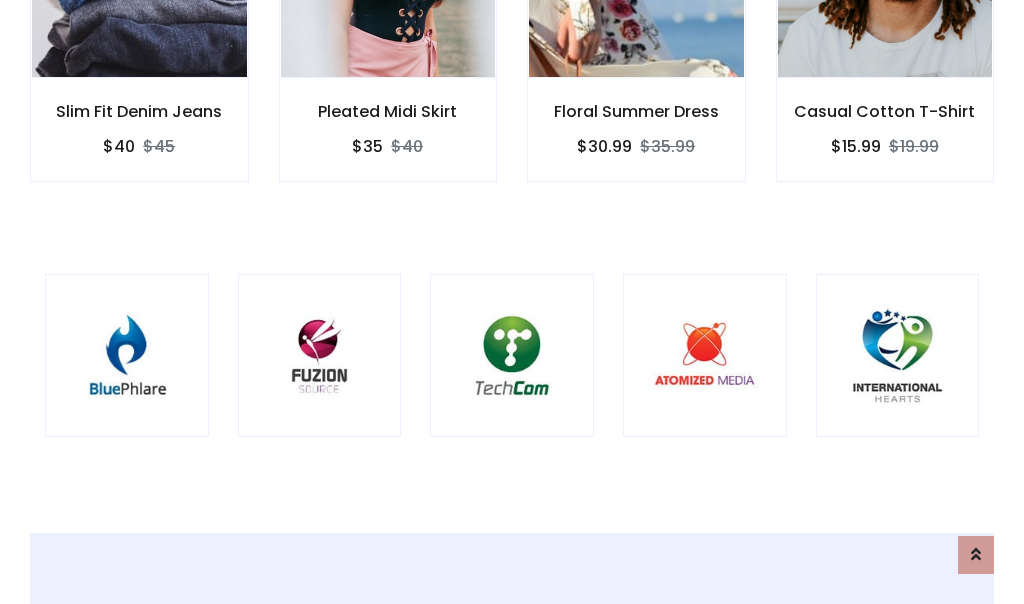 click at bounding box center (512, 356) 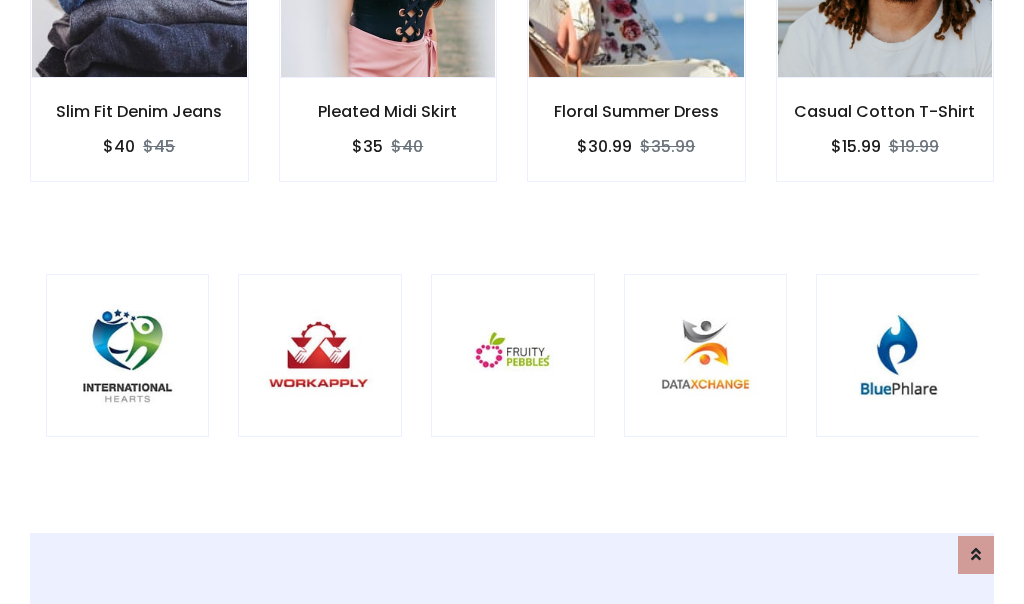 click at bounding box center [513, 356] 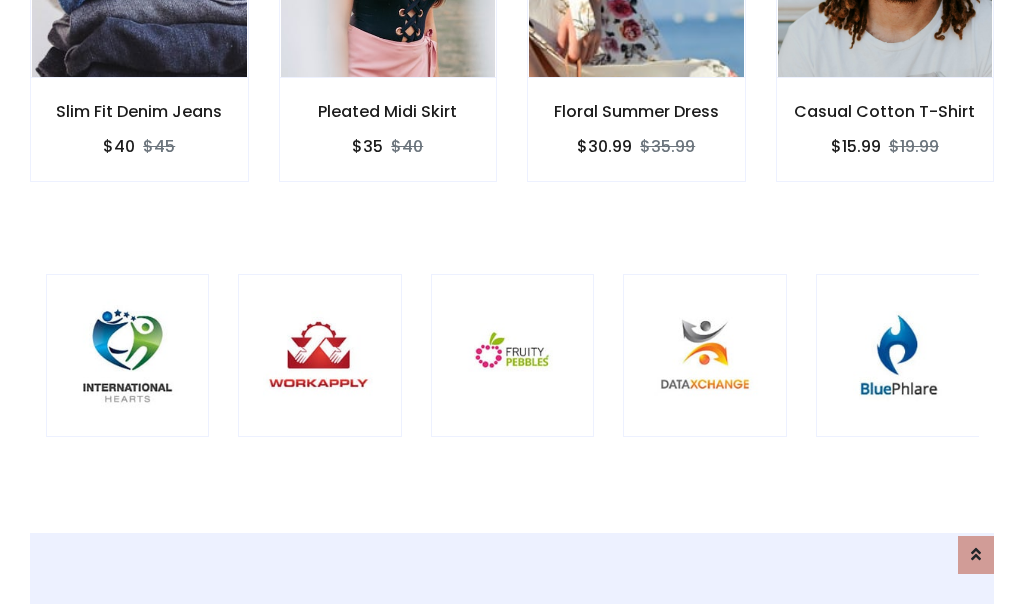 click at bounding box center [513, 356] 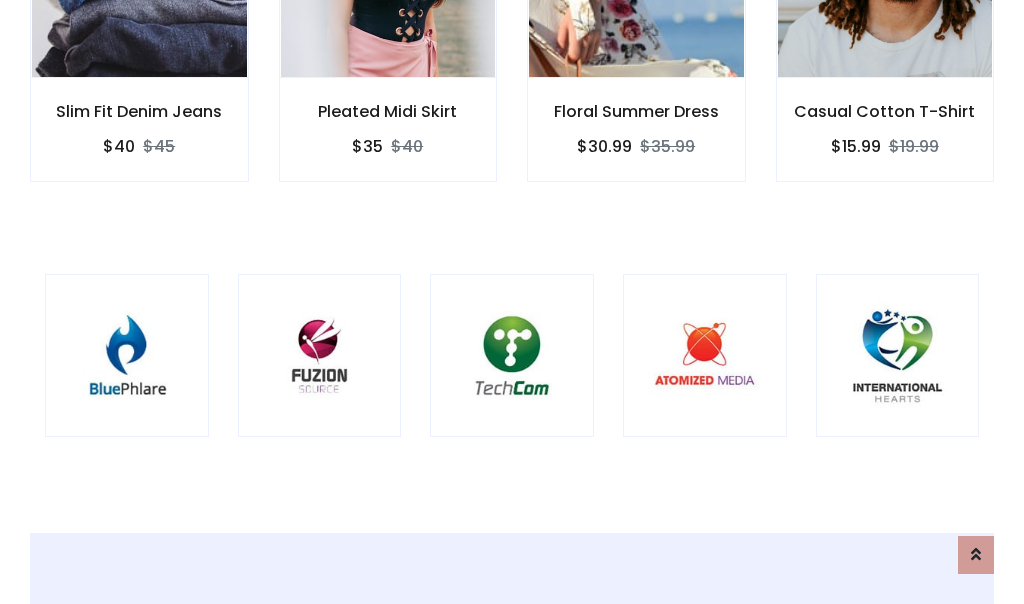 scroll, scrollTop: 0, scrollLeft: 0, axis: both 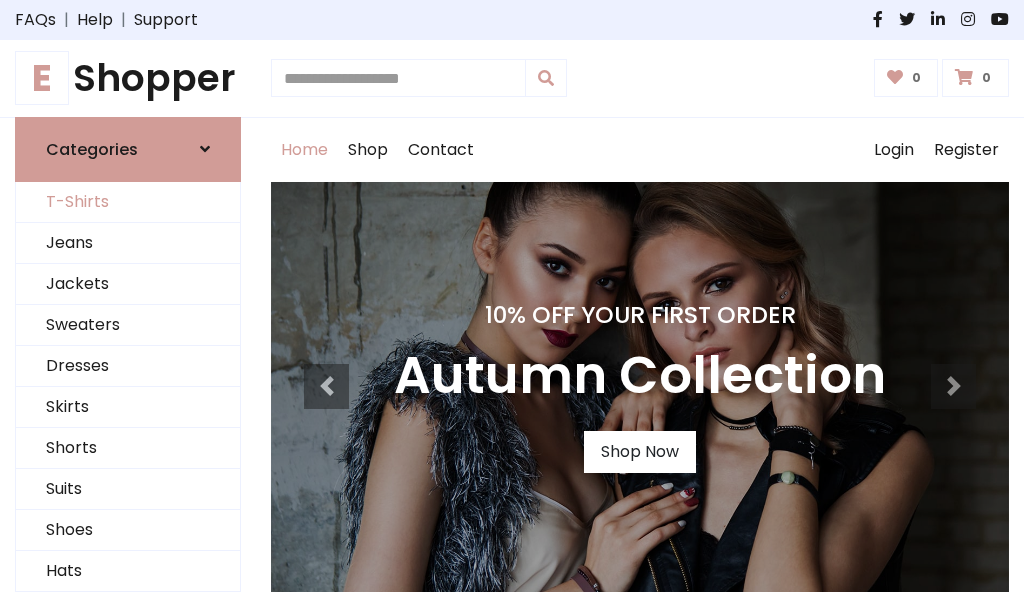 click on "T-Shirts" at bounding box center [128, 202] 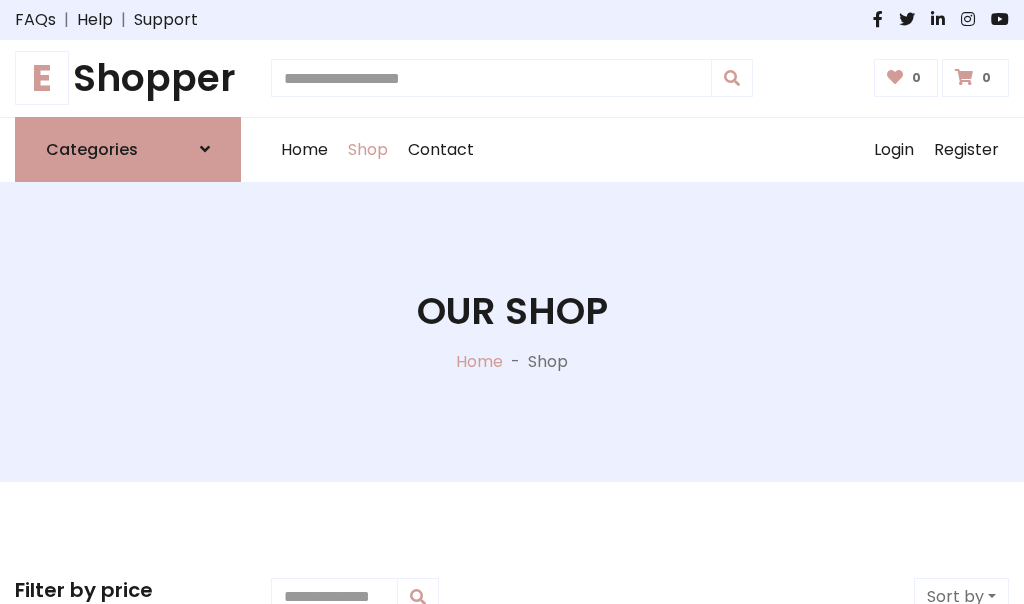 scroll, scrollTop: 802, scrollLeft: 0, axis: vertical 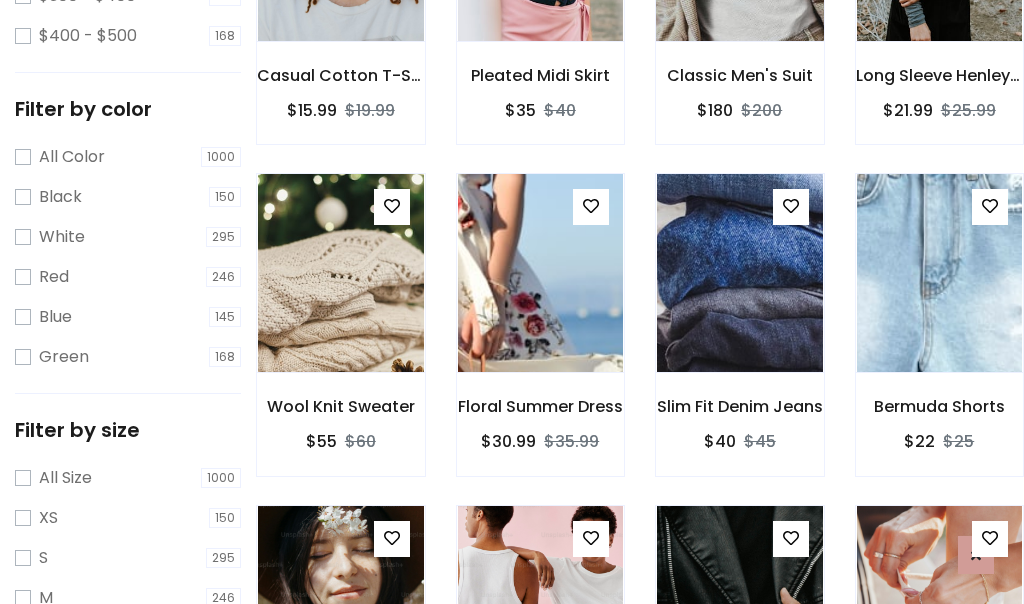 click at bounding box center (739, -58) 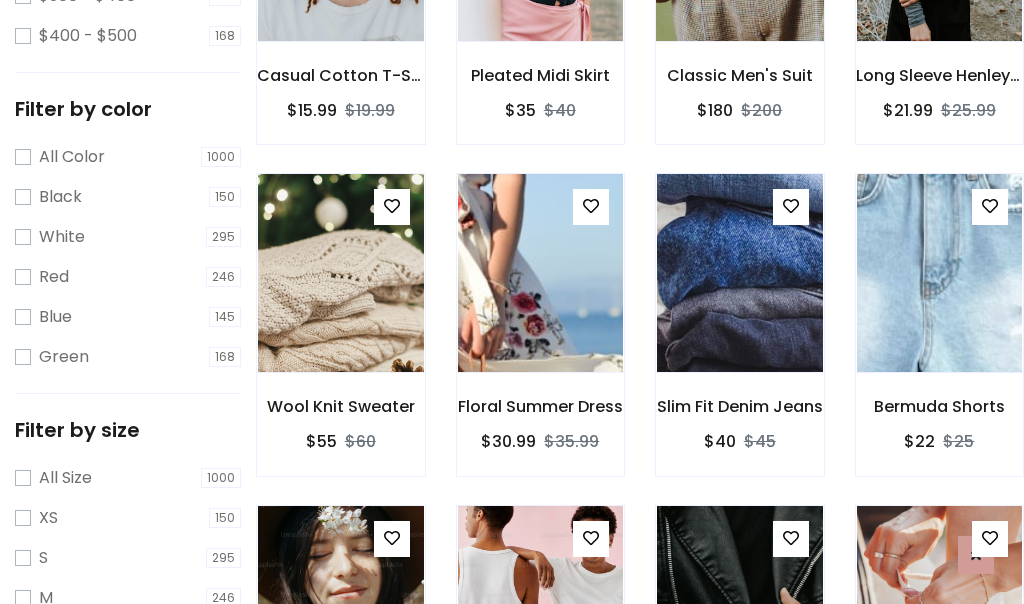 scroll, scrollTop: 701, scrollLeft: 0, axis: vertical 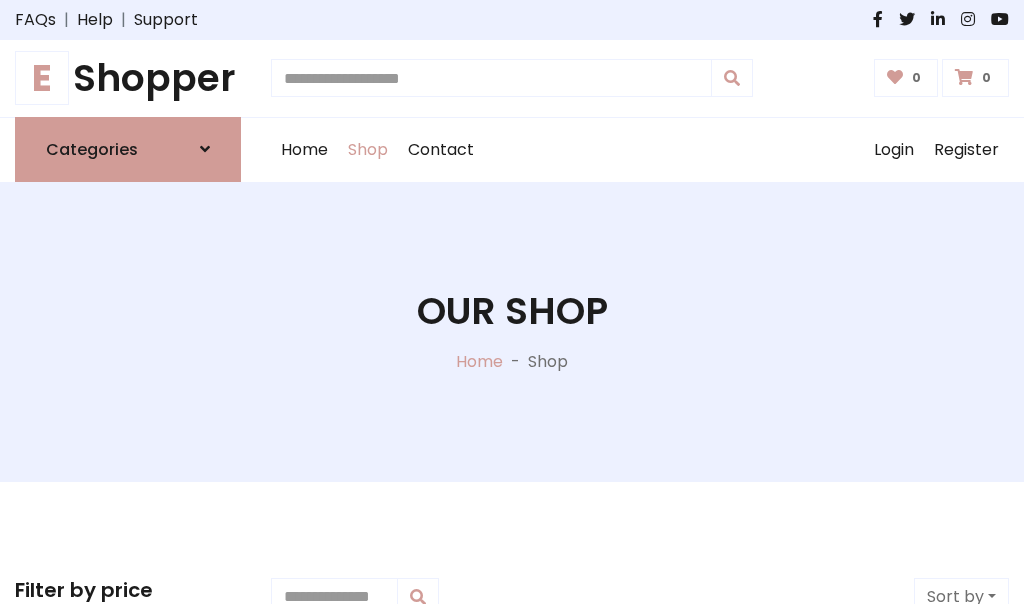 click on "E Shopper" at bounding box center (128, 78) 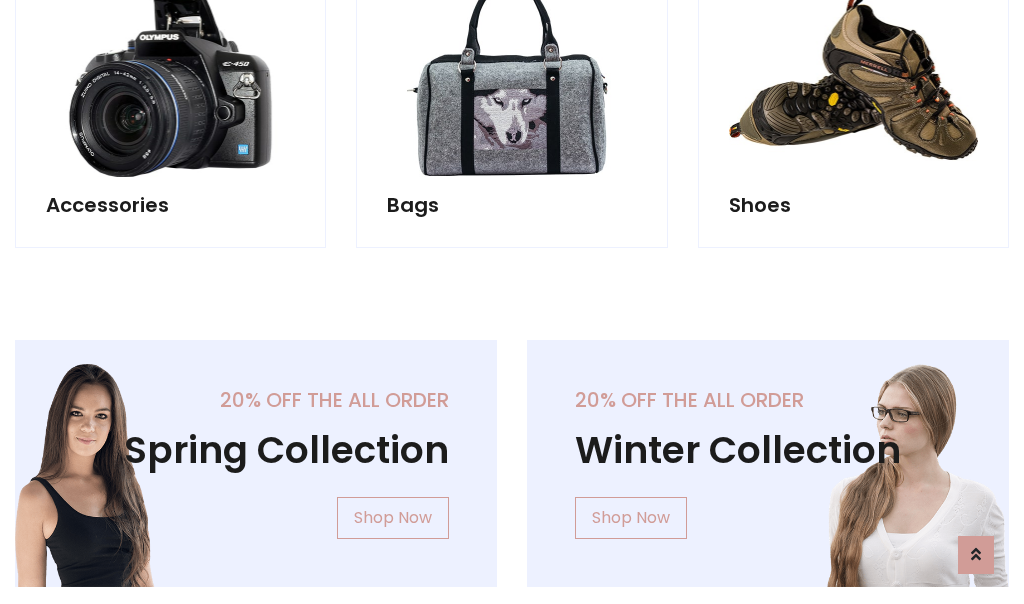 scroll, scrollTop: 1943, scrollLeft: 0, axis: vertical 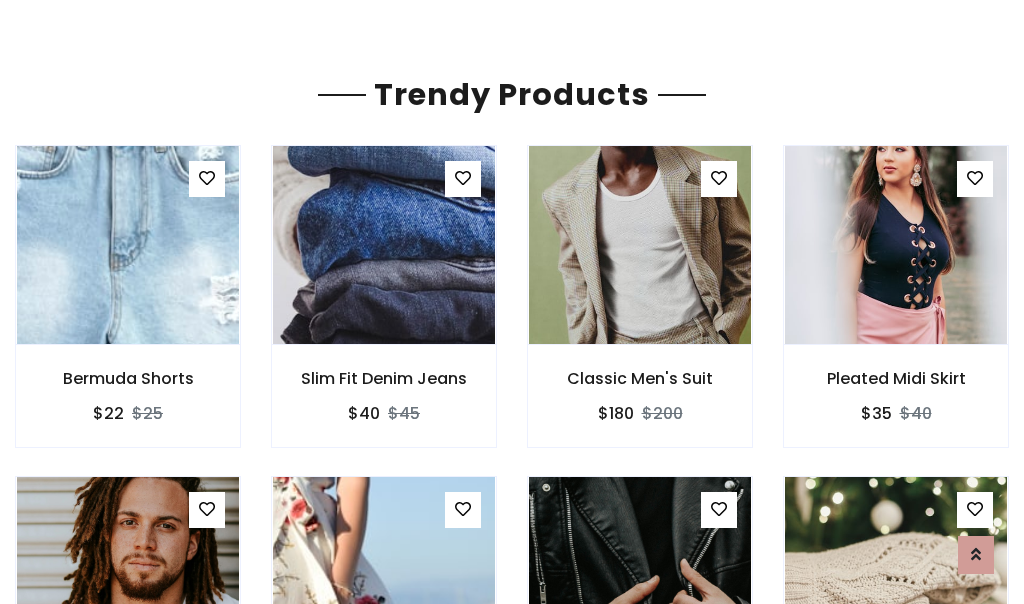 click on "Shop" at bounding box center [368, -1793] 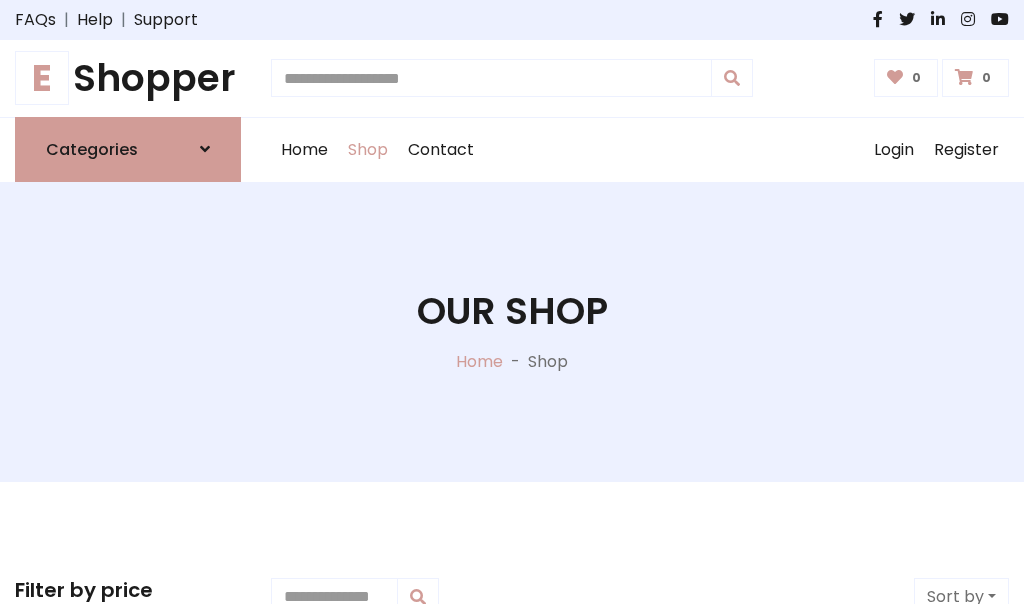 scroll, scrollTop: 0, scrollLeft: 0, axis: both 